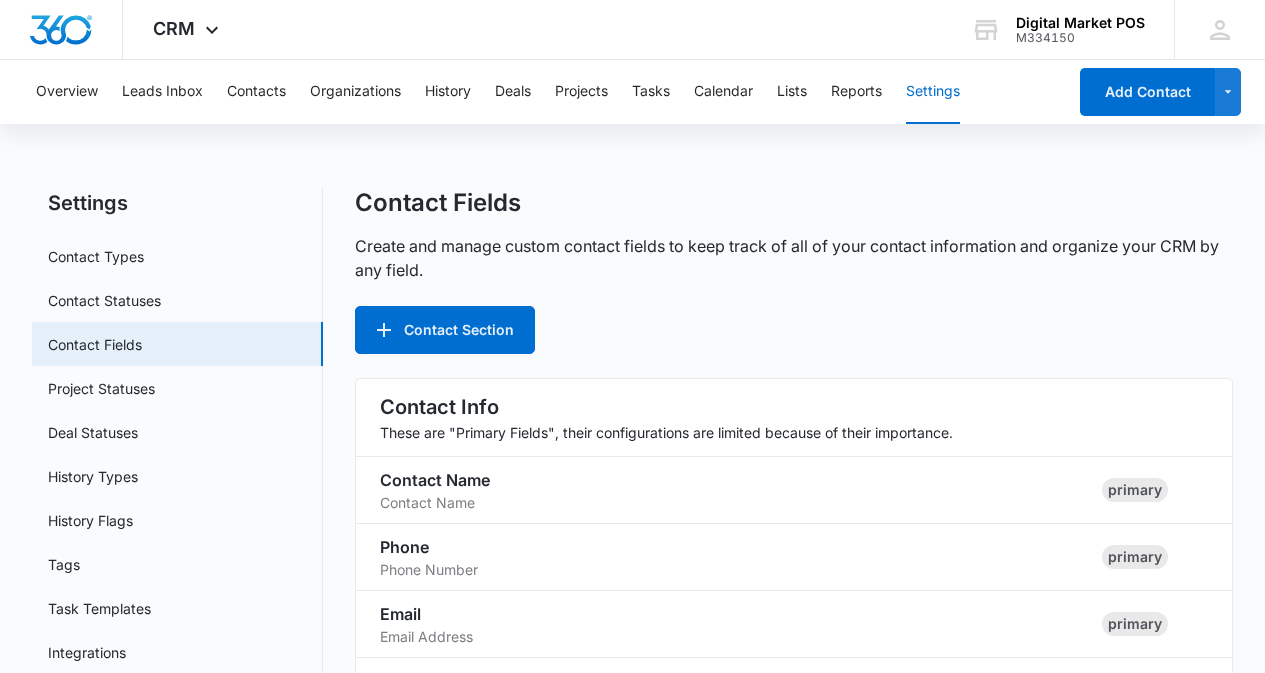 scroll, scrollTop: 1875, scrollLeft: 0, axis: vertical 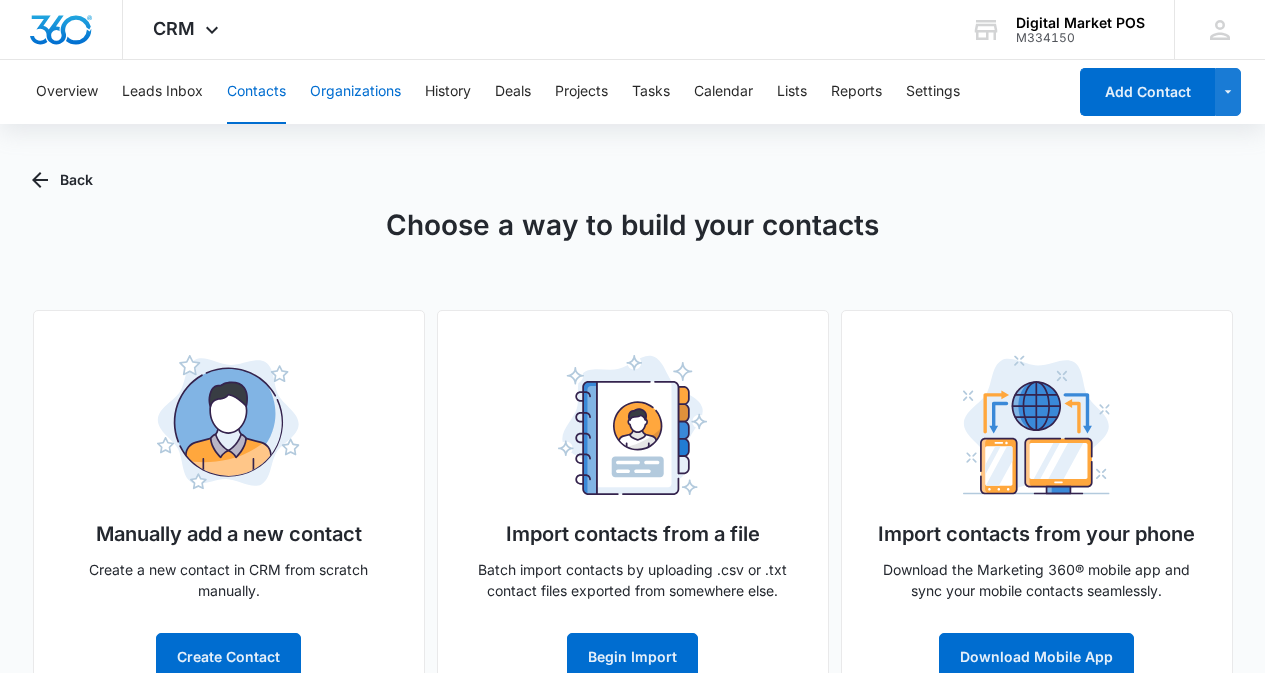 click on "Organizations" at bounding box center [355, 92] 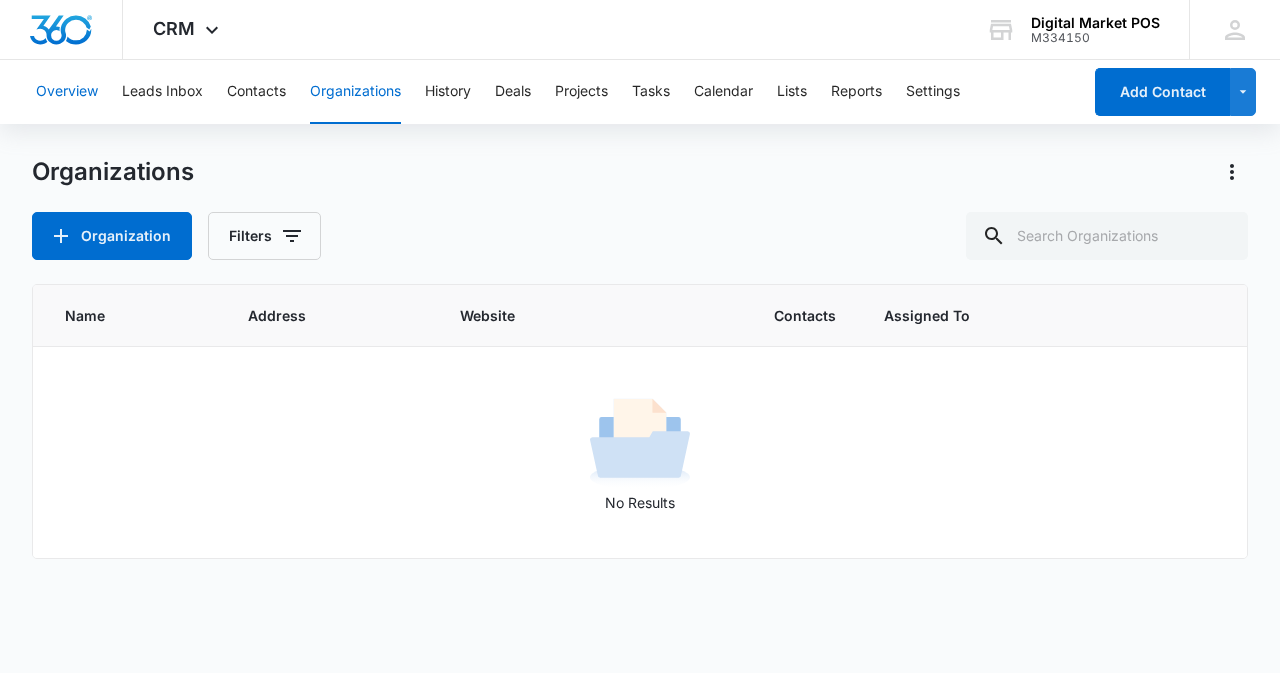 click on "Overview" at bounding box center (67, 92) 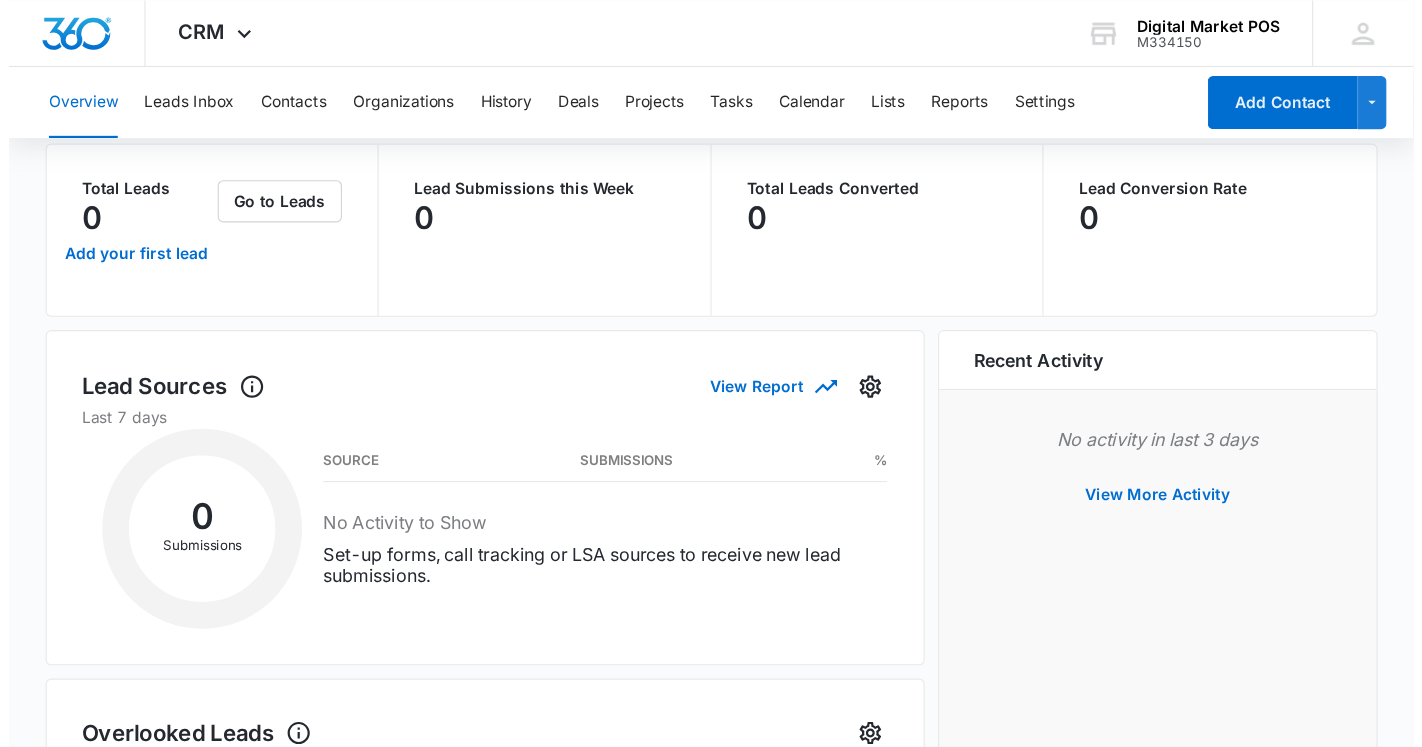 scroll, scrollTop: 0, scrollLeft: 0, axis: both 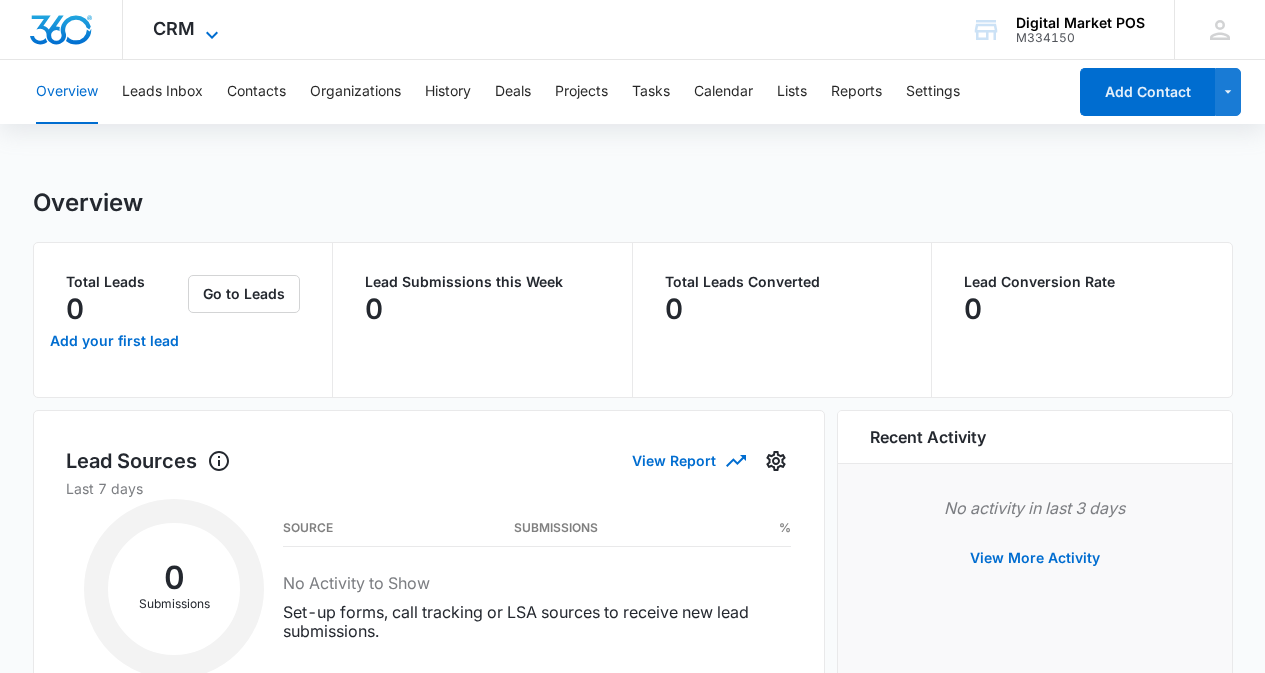 click 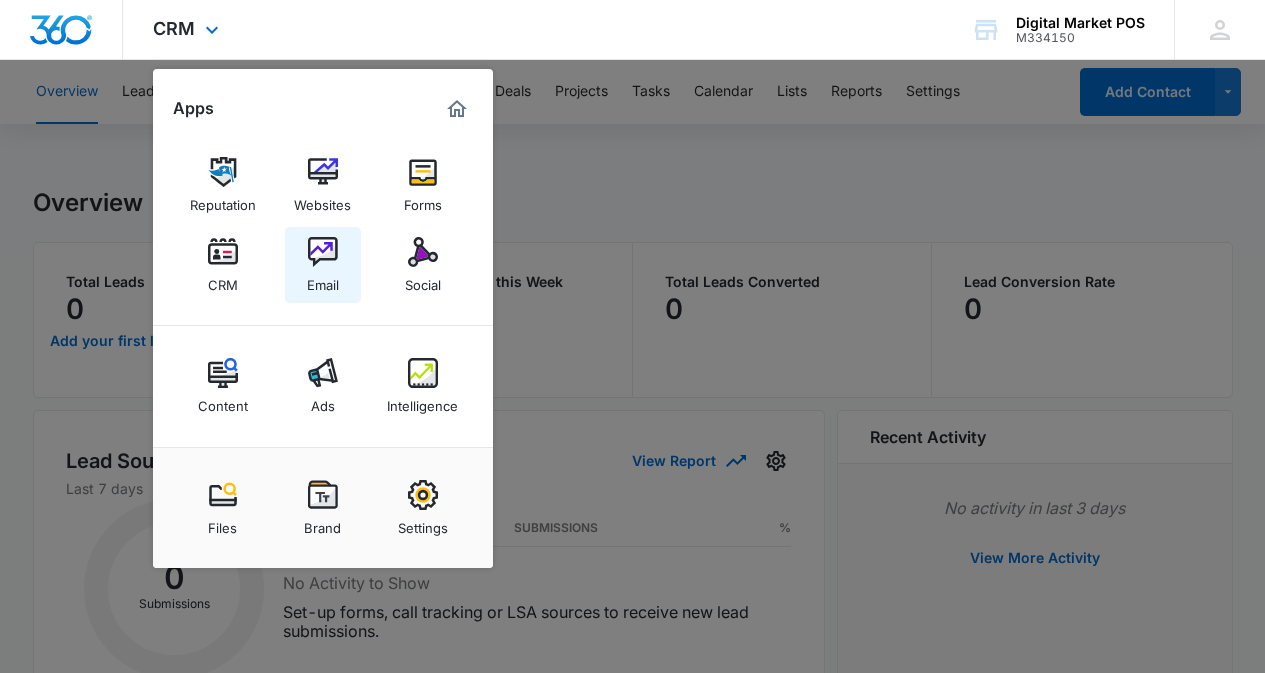 click at bounding box center (323, 252) 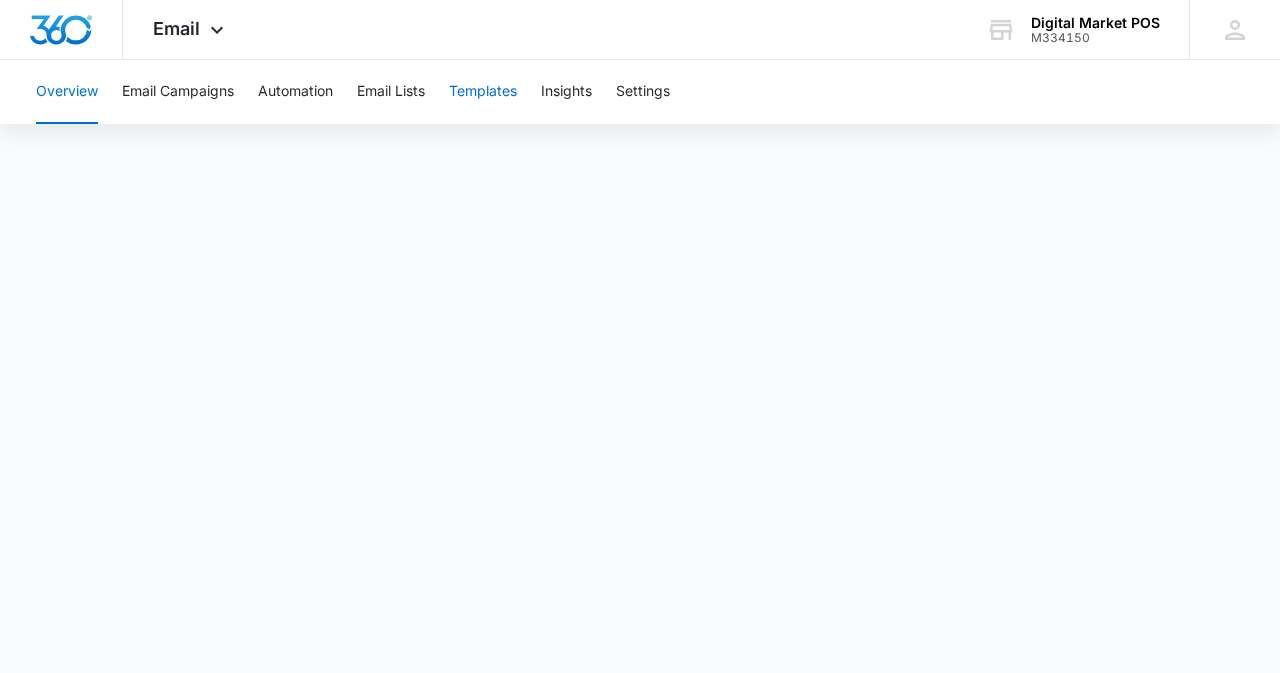 click on "Templates" at bounding box center [483, 92] 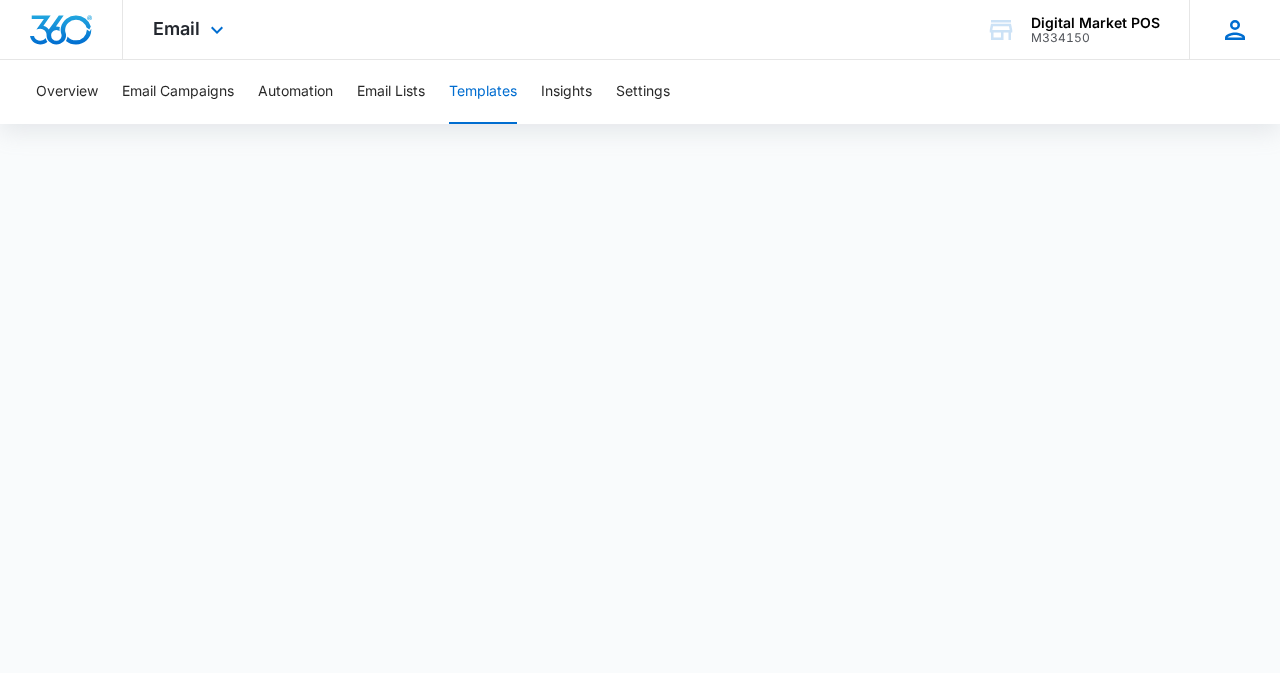 click 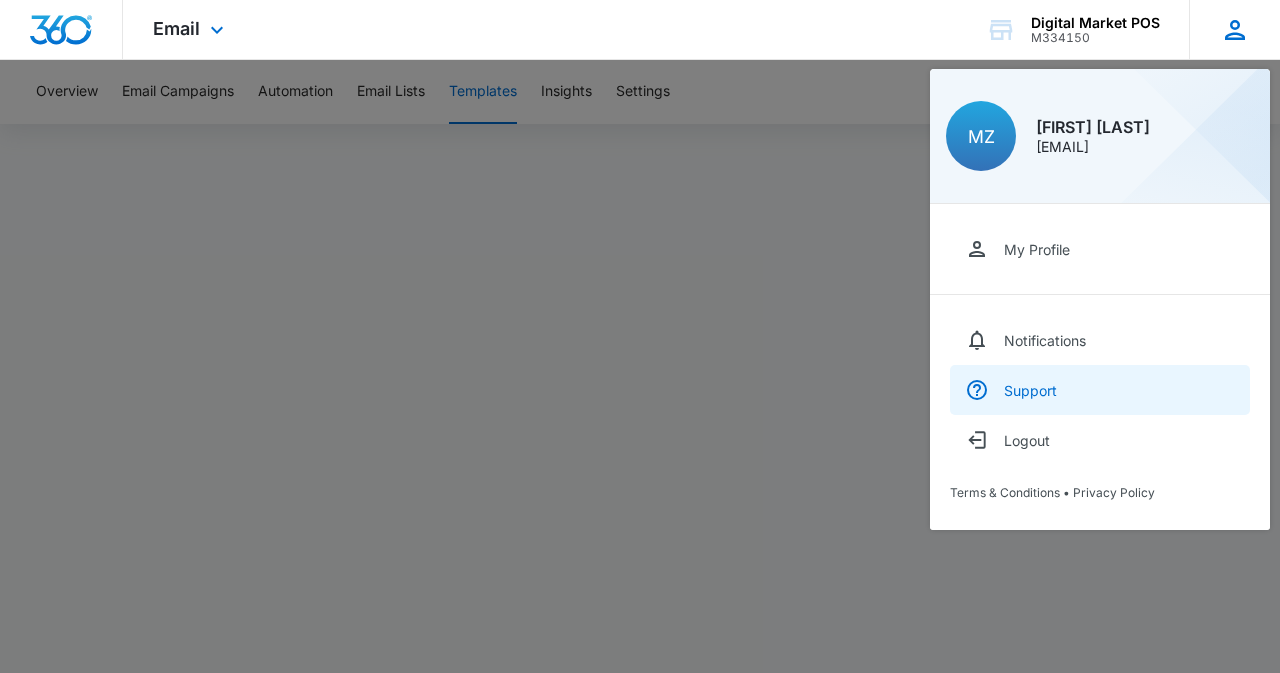 click on "Support" at bounding box center (1100, 390) 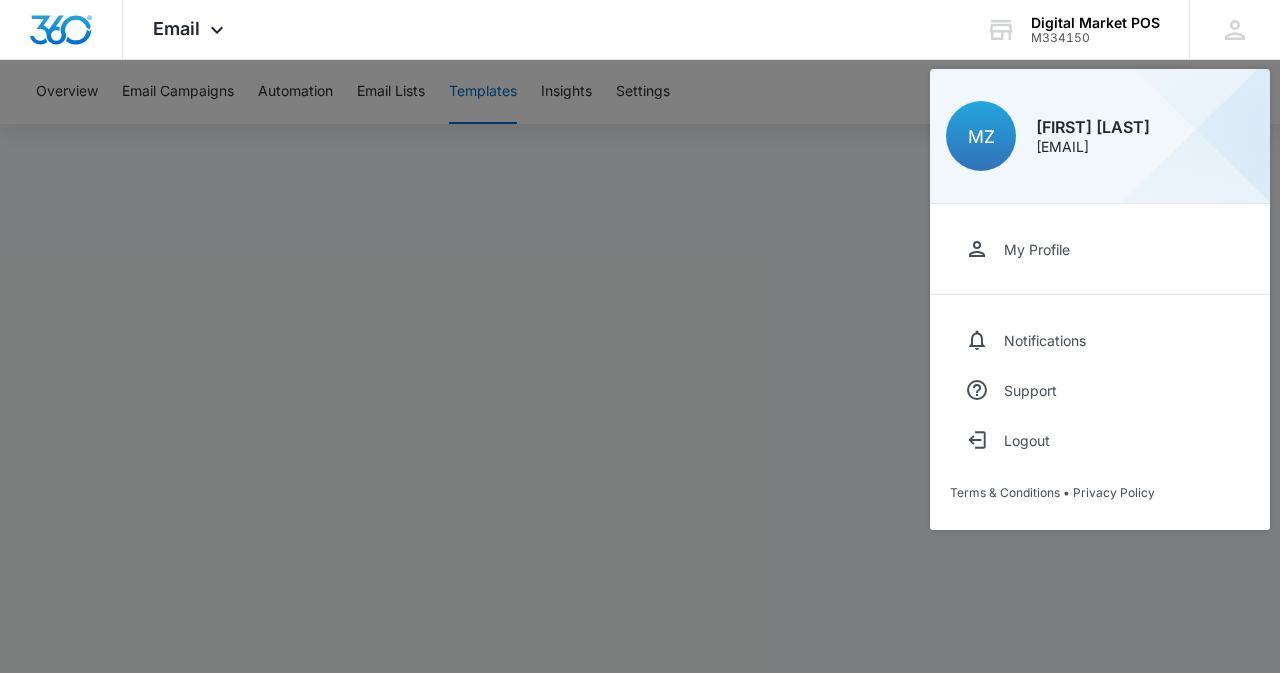 click at bounding box center [640, 336] 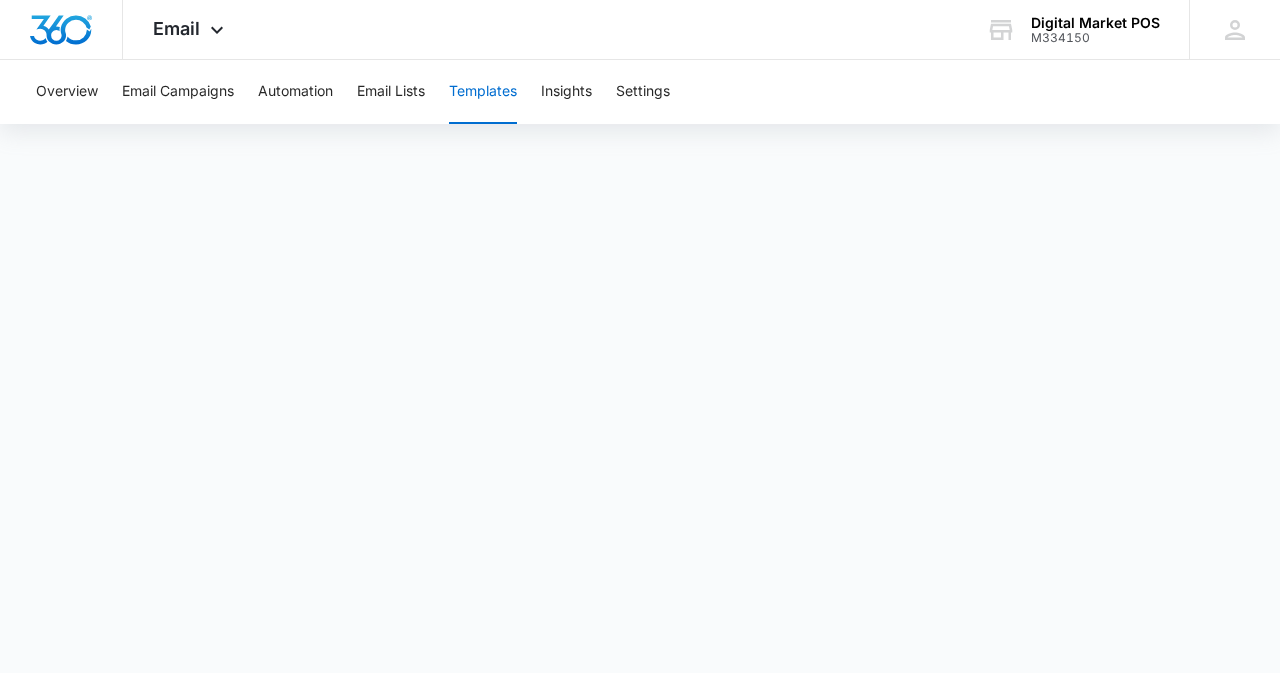 click on "Templates" at bounding box center (483, 92) 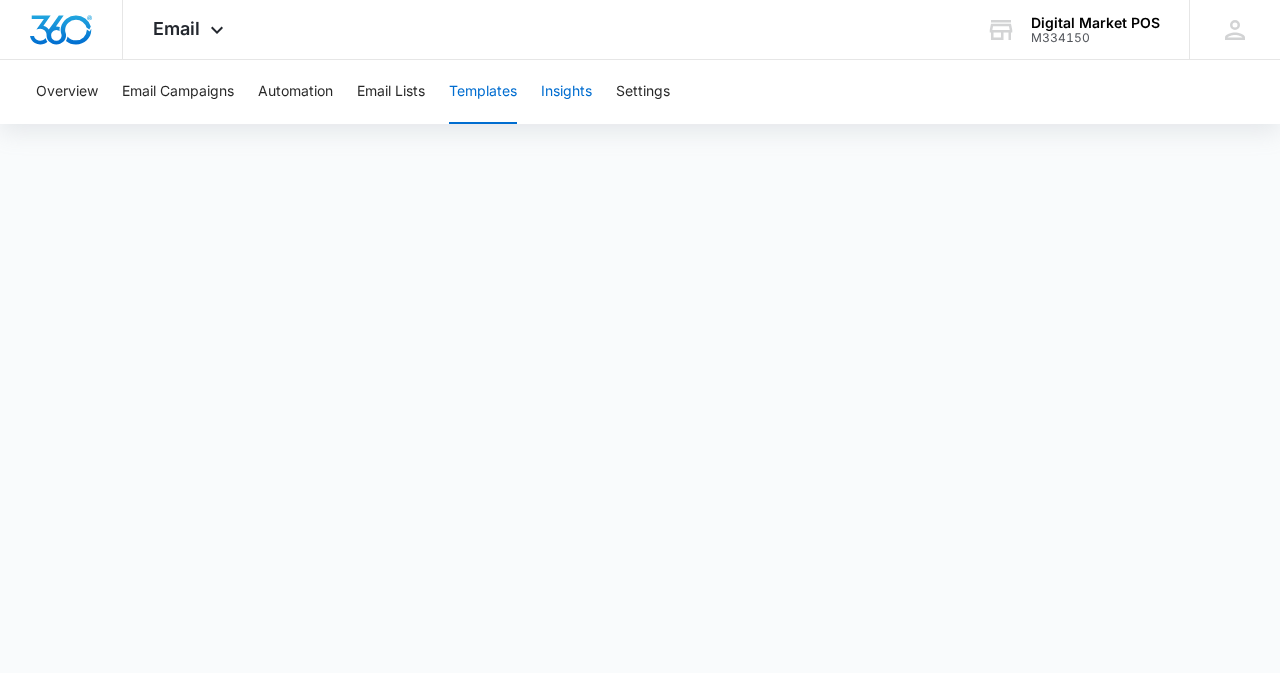 click on "Insights" at bounding box center [566, 92] 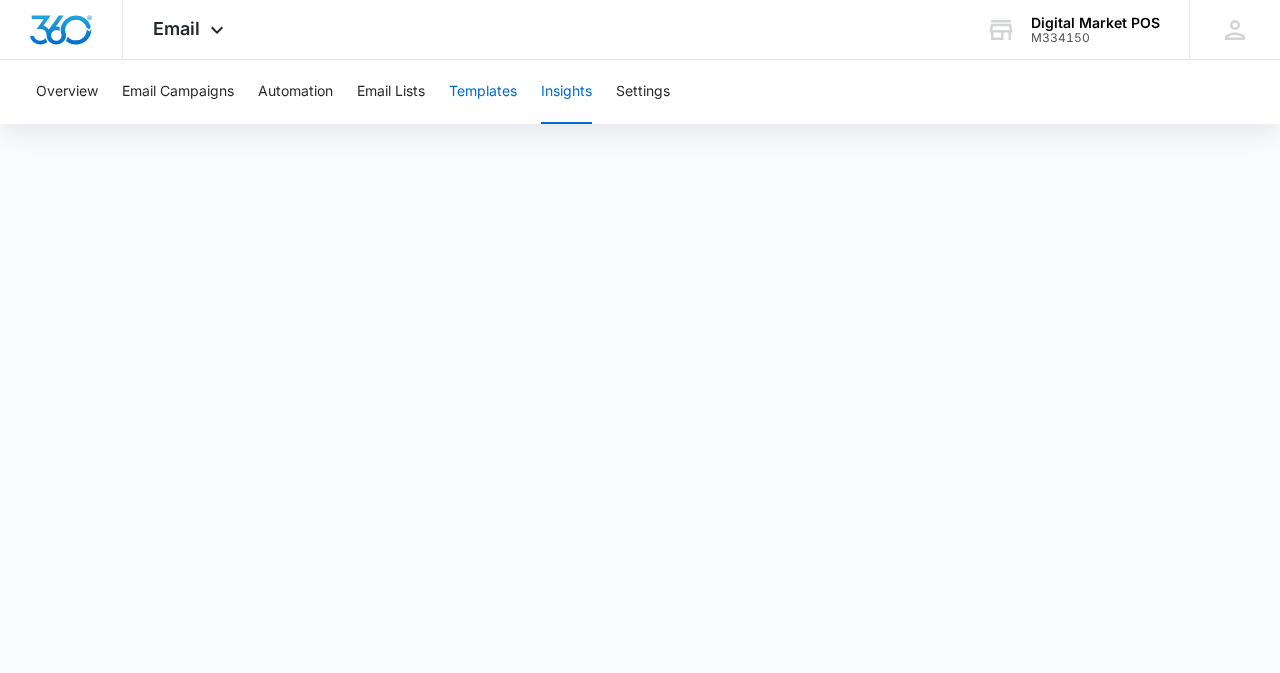 click on "Templates" at bounding box center (483, 92) 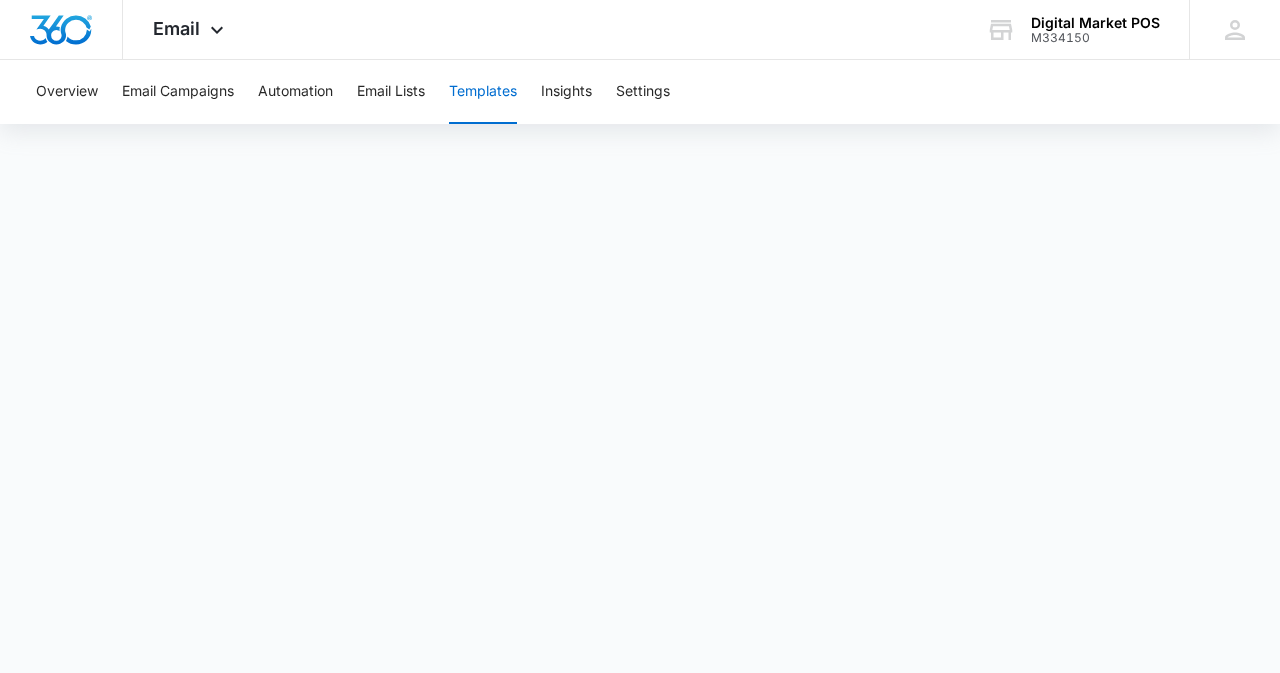 click on "Templates" at bounding box center (483, 92) 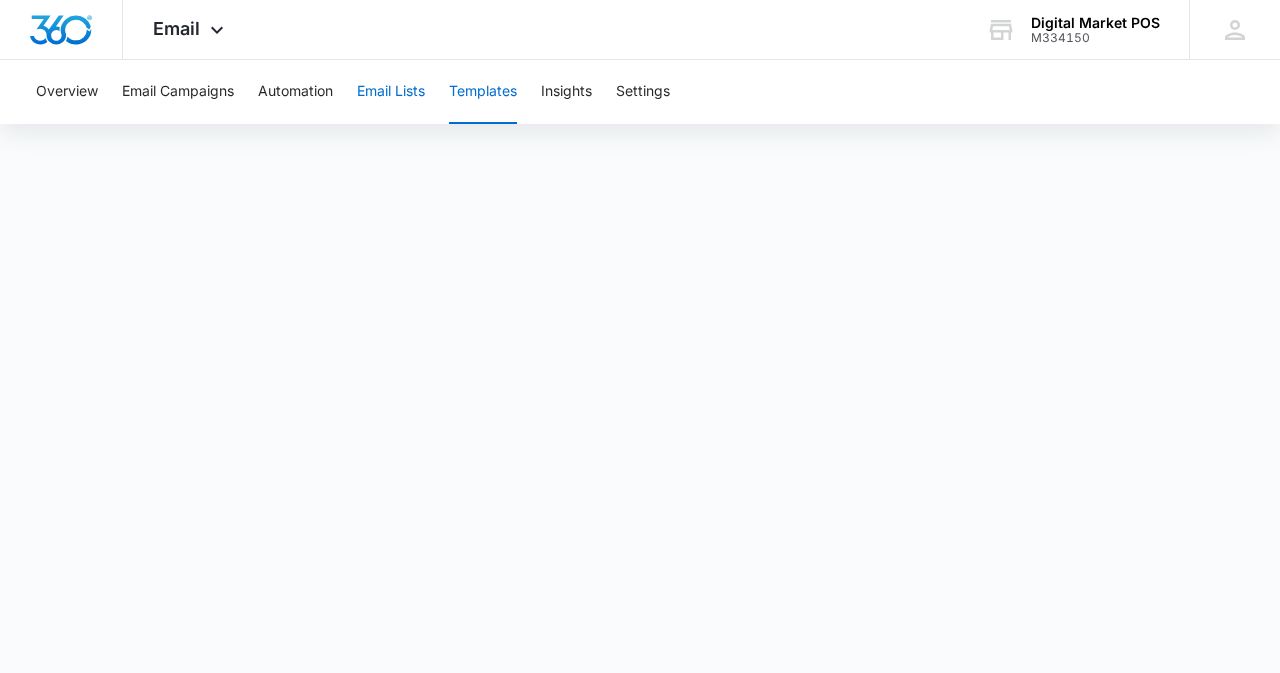 click on "Email Lists" at bounding box center (391, 92) 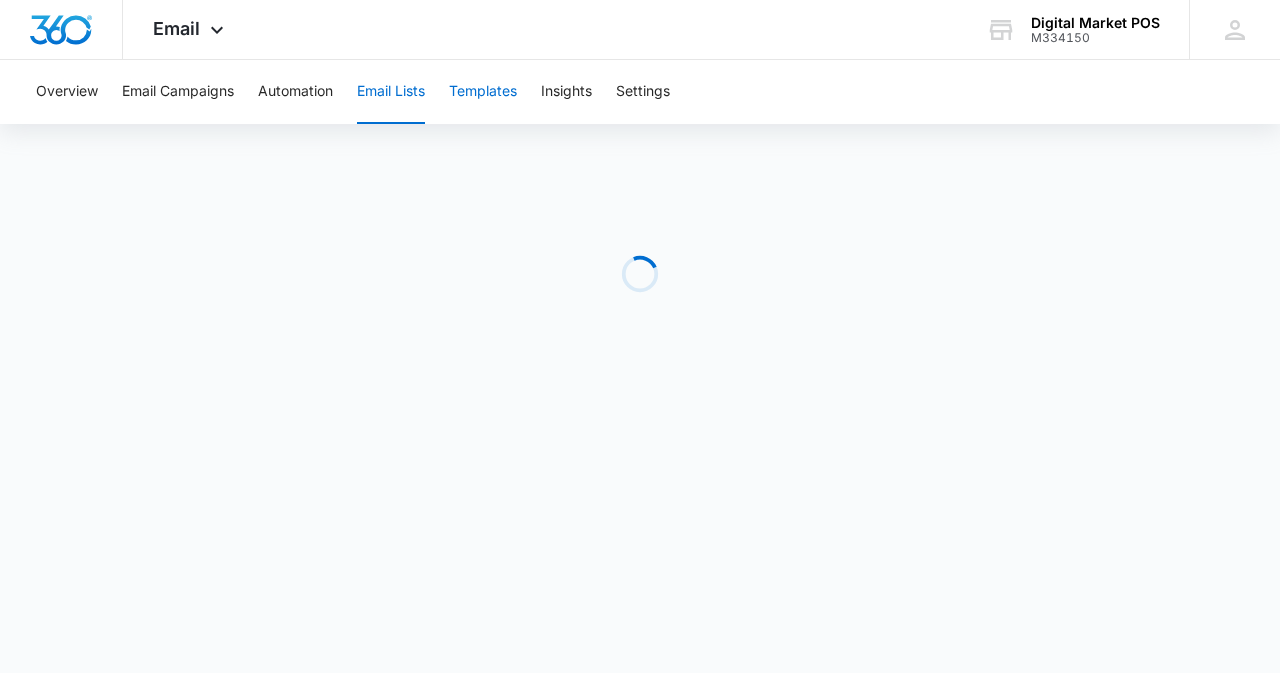 click on "Templates" at bounding box center [483, 92] 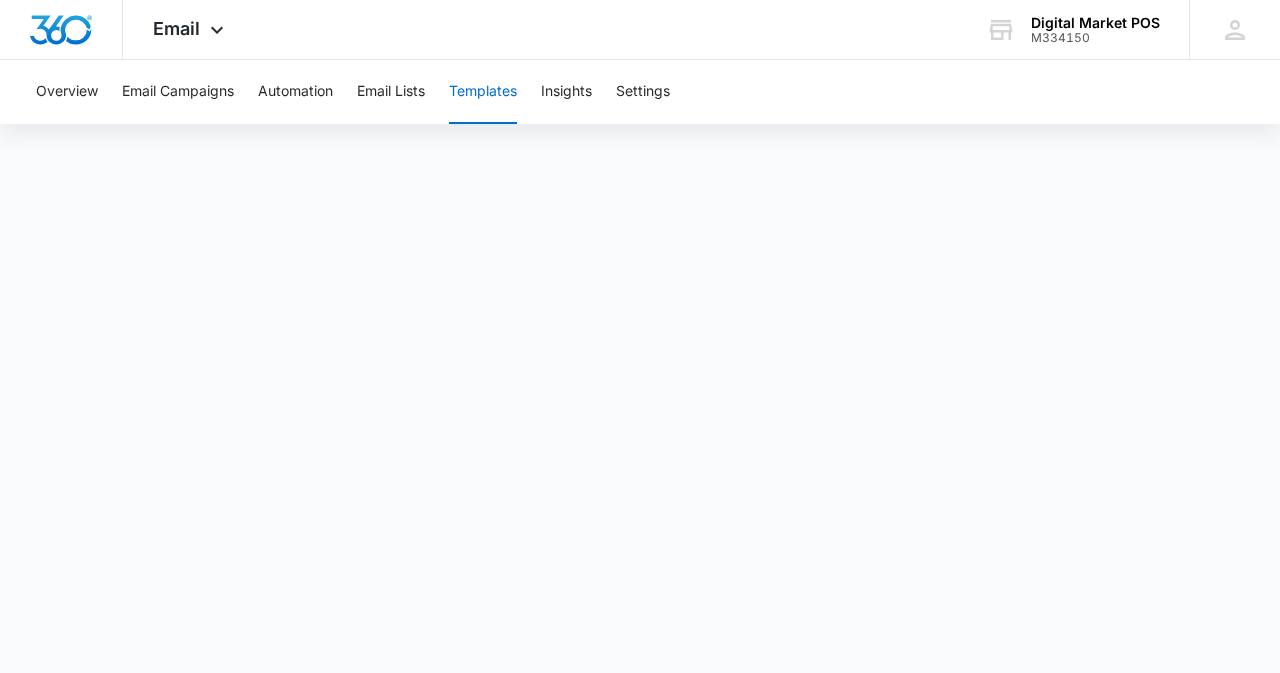 click on "Templates" at bounding box center (483, 92) 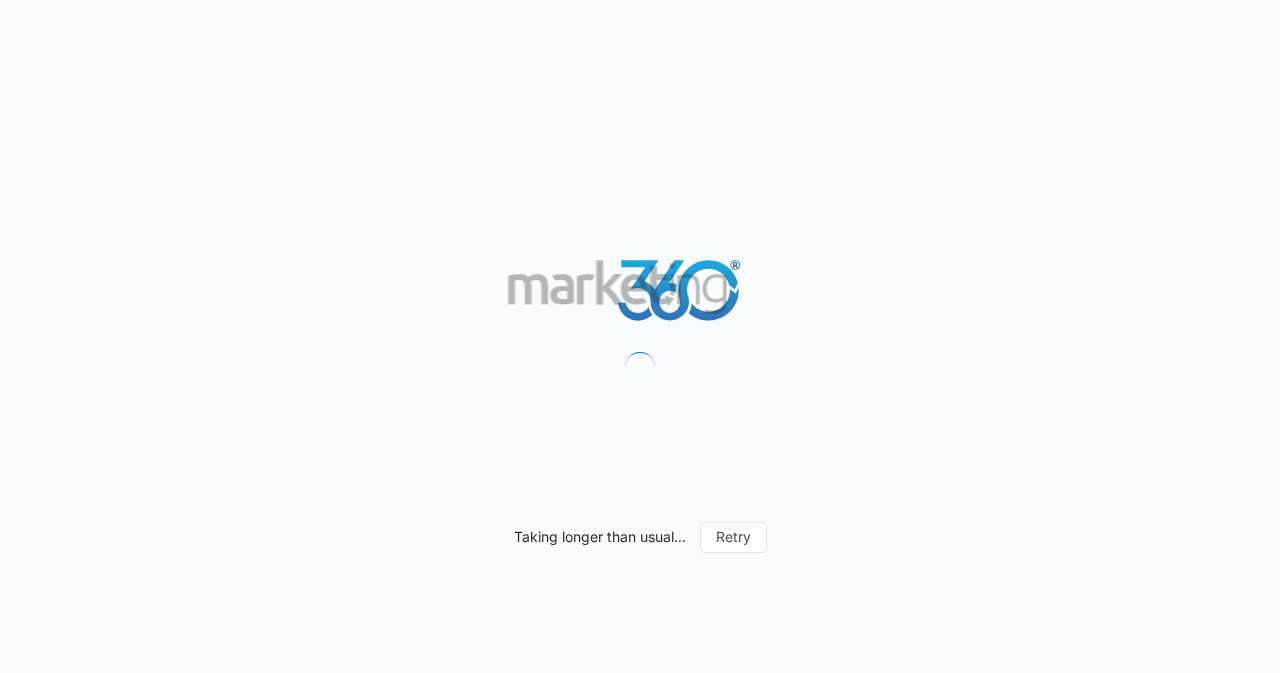 scroll, scrollTop: 0, scrollLeft: 0, axis: both 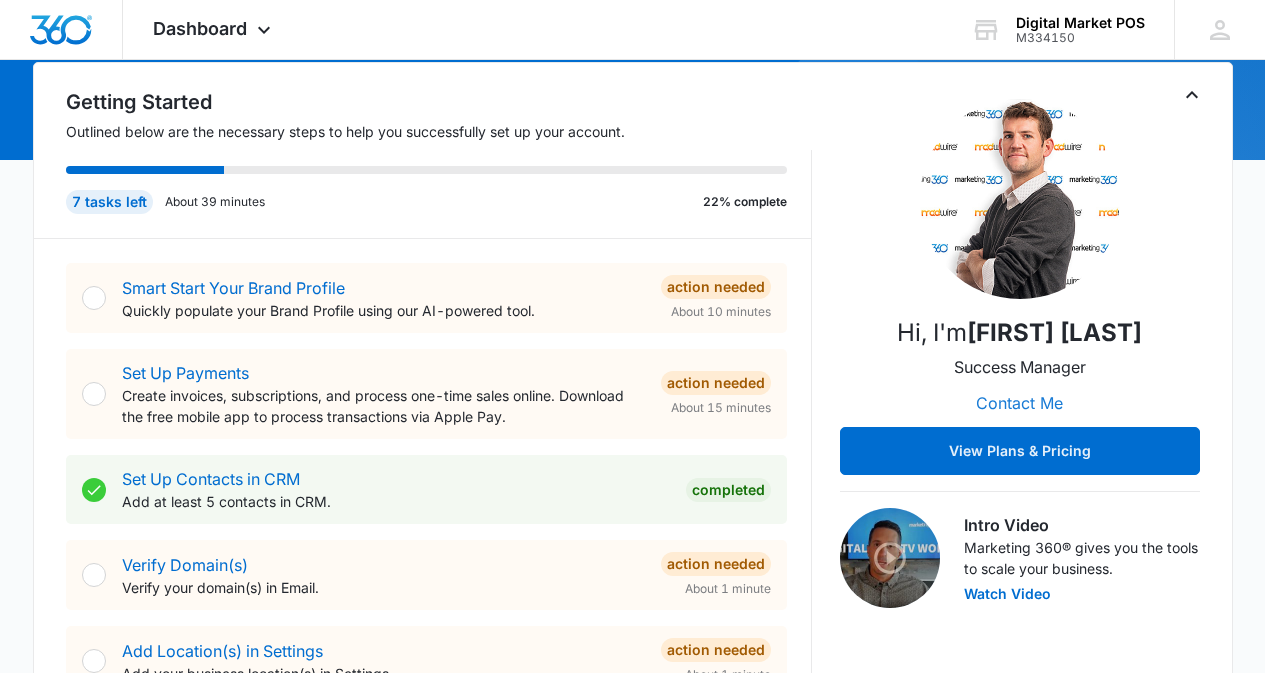 click on "Contact Me" at bounding box center (1019, 403) 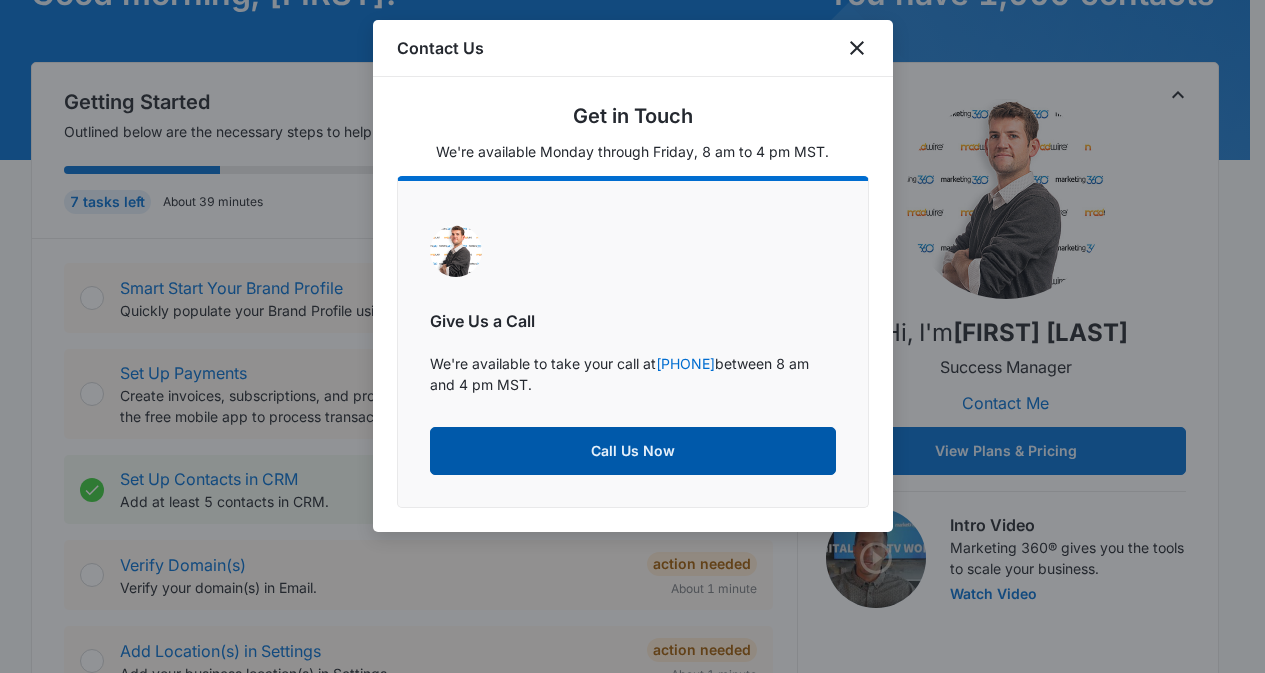 click on "Call Us Now" at bounding box center (633, 451) 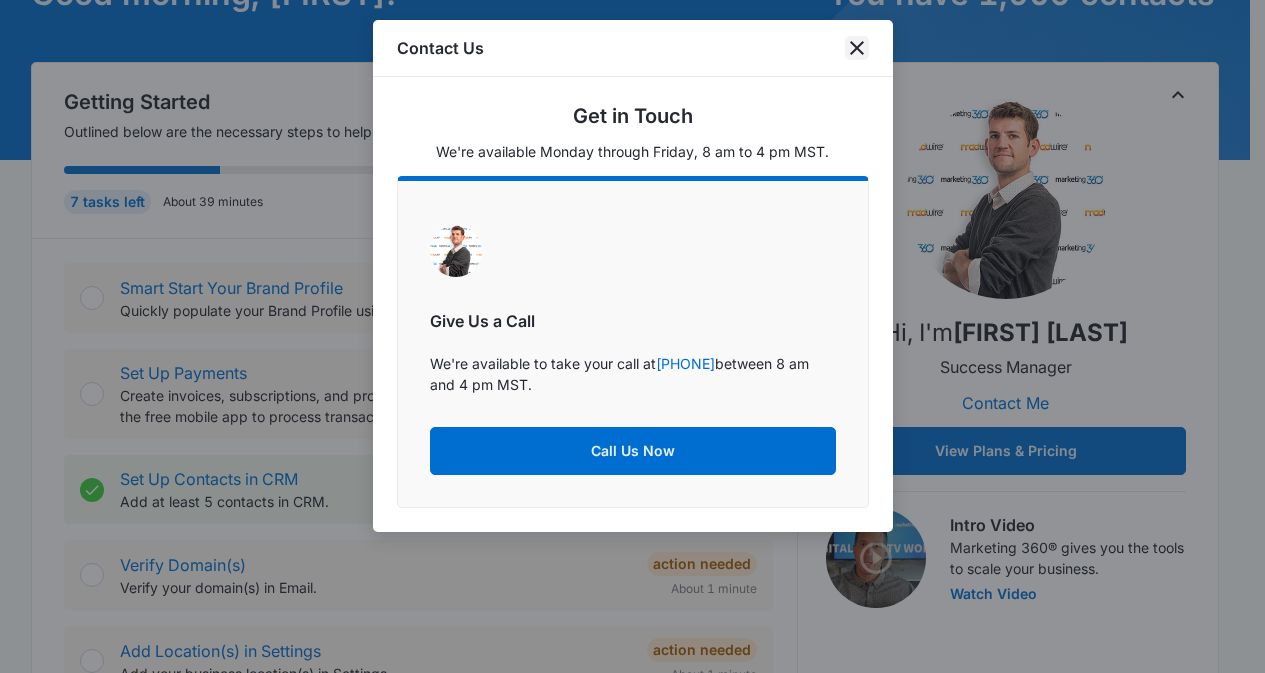 click 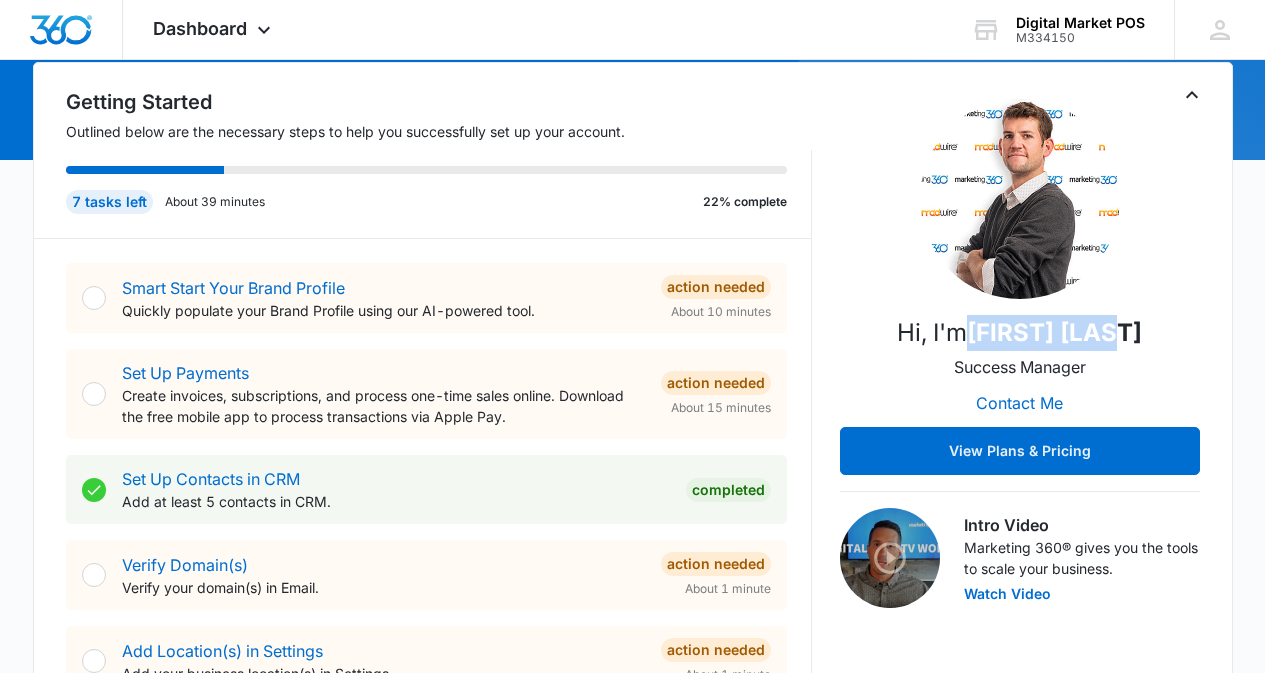 drag, startPoint x: 1160, startPoint y: 333, endPoint x: 977, endPoint y: 334, distance: 183.00273 